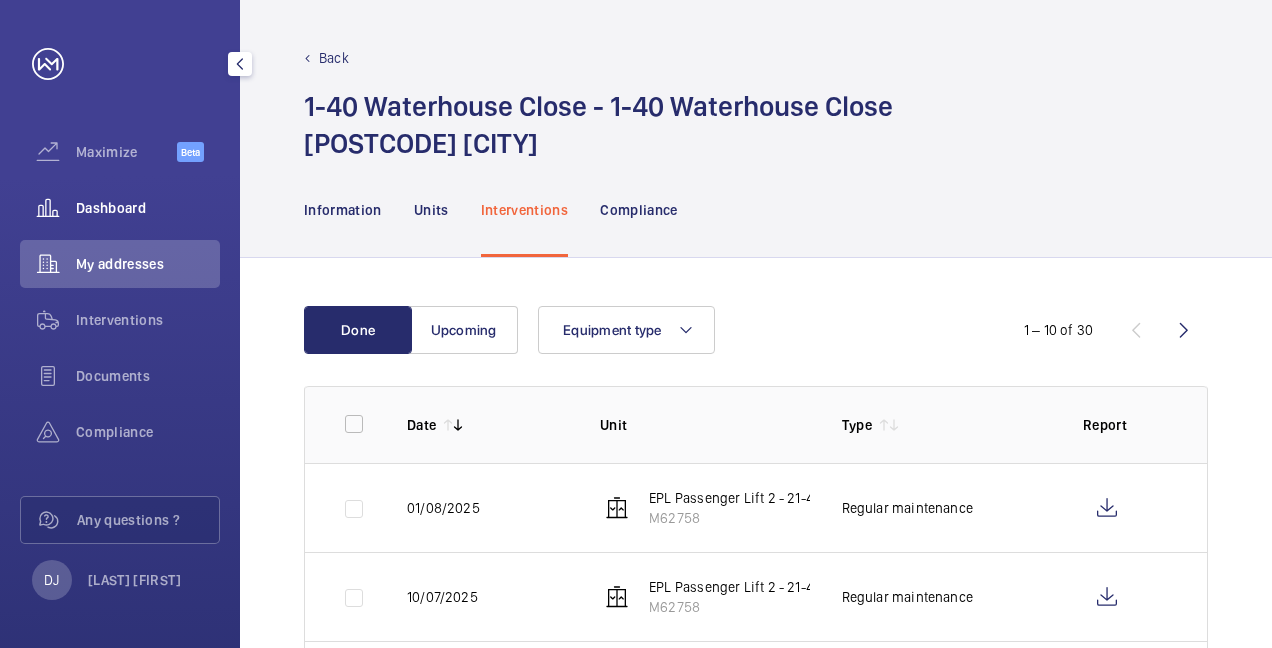 scroll, scrollTop: 0, scrollLeft: 0, axis: both 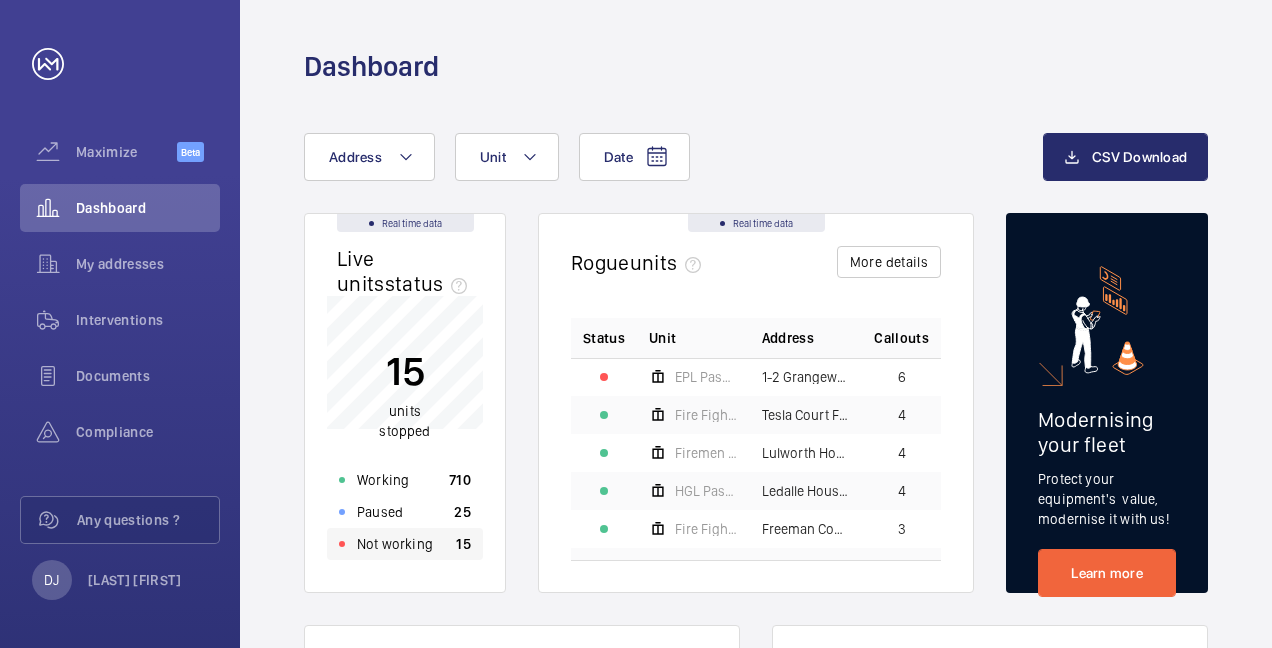 click on "Not working" 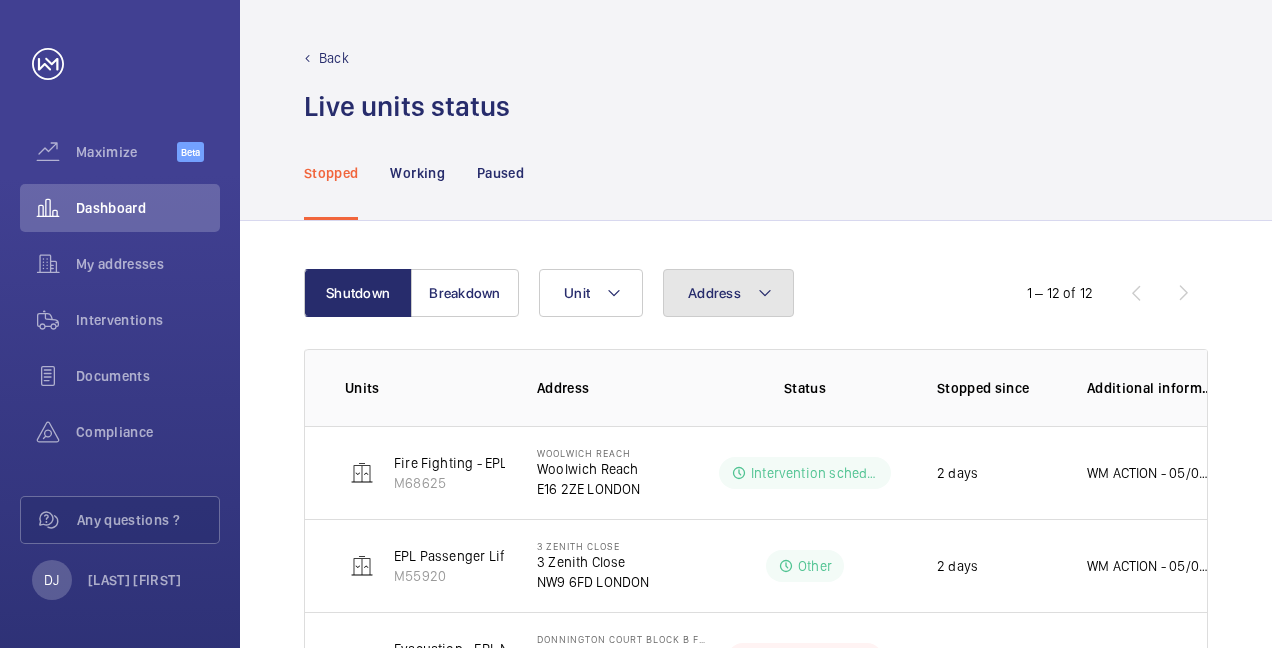 click on "Address" 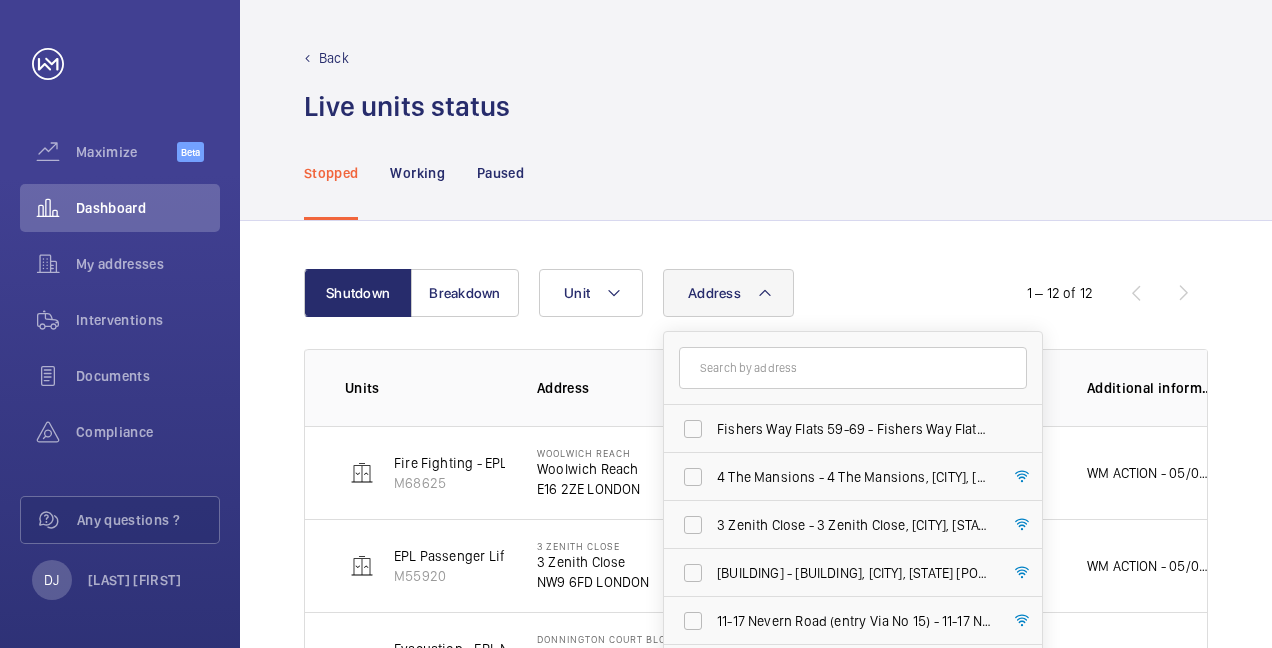 click 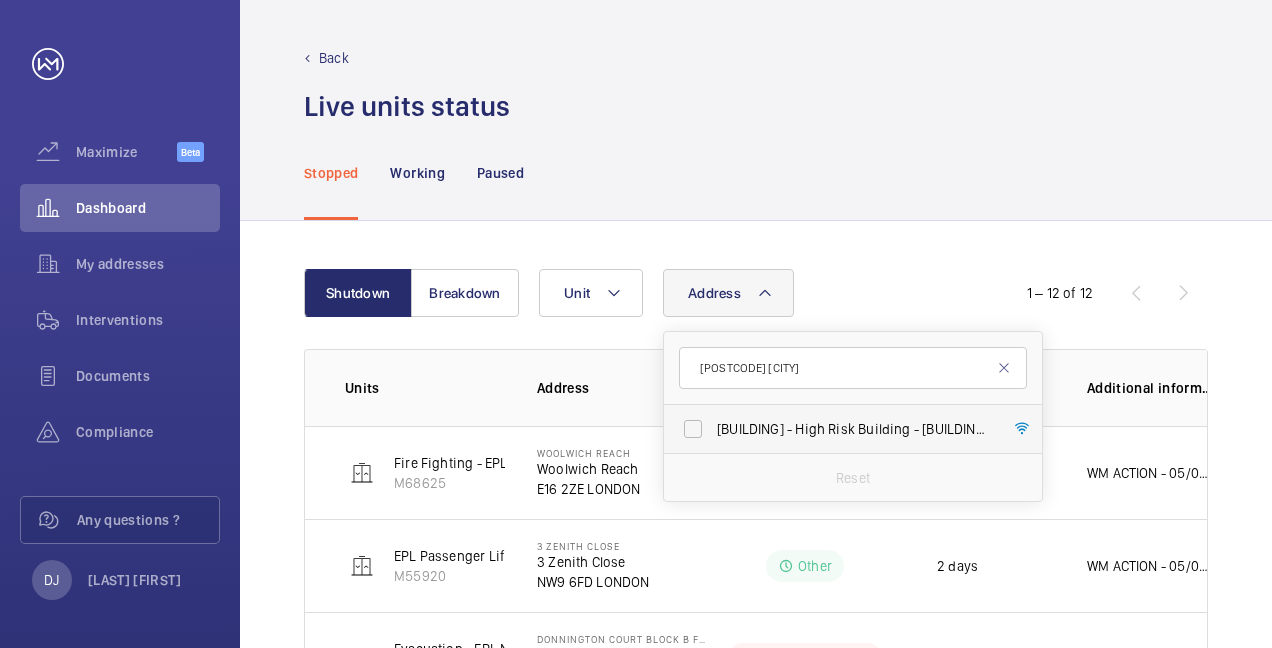 type on "[POSTCODE] [CITY]" 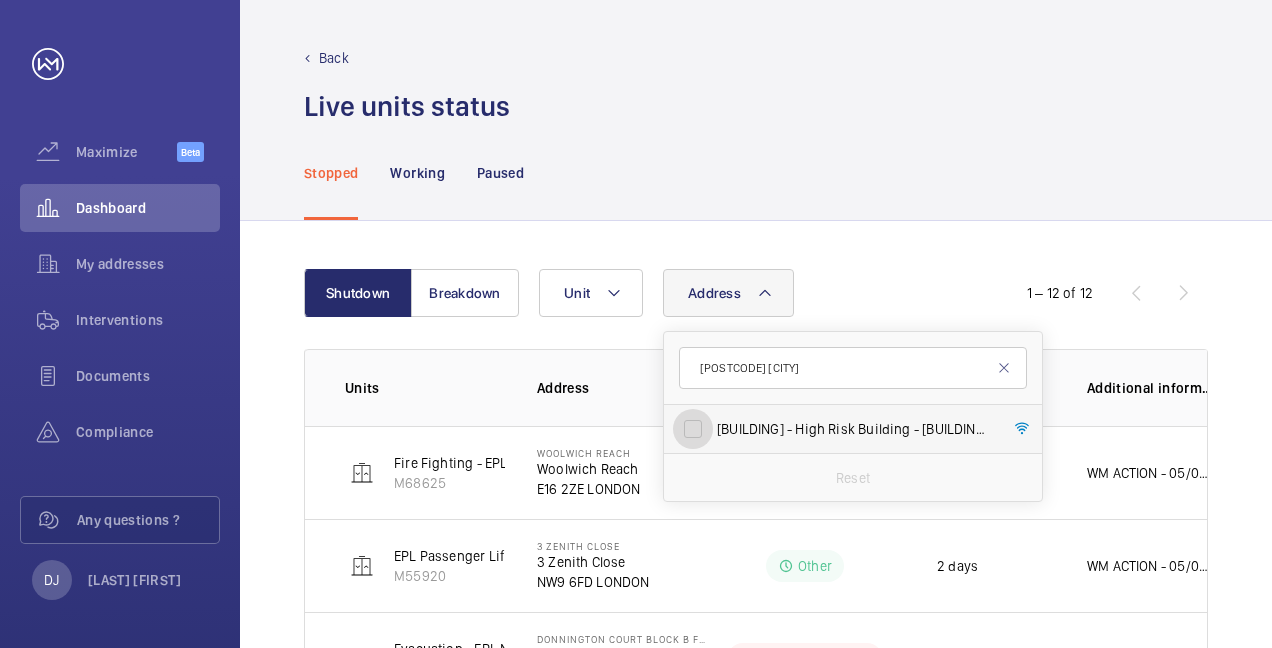 click on "[BUILDING] - High Risk Building - [BUILDING], [CITY], [STATE] [POSTCODE]" at bounding box center [693, 429] 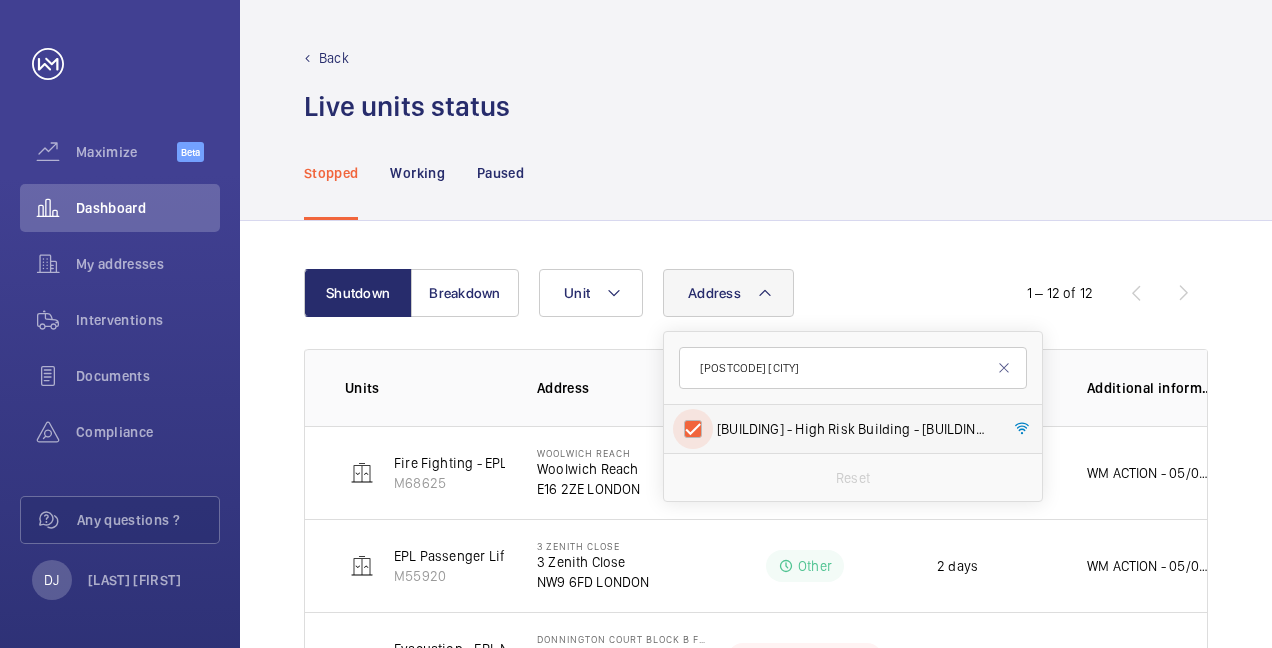 checkbox on "true" 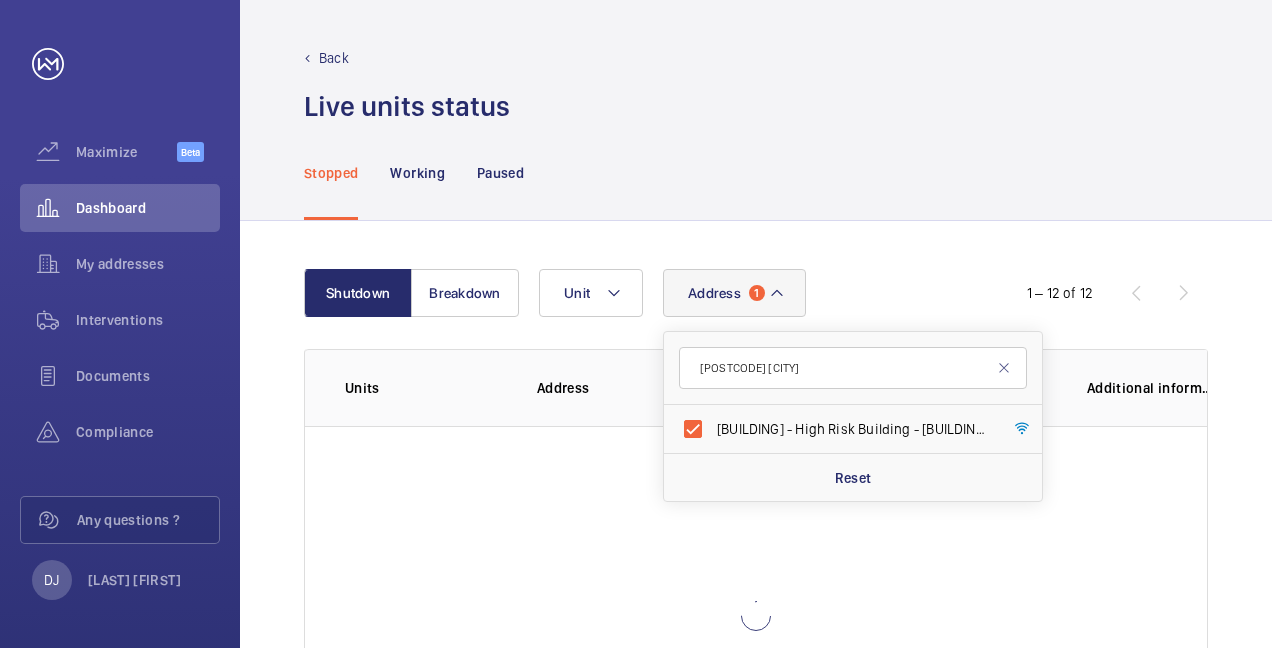 click on "Stopped Working Paused" 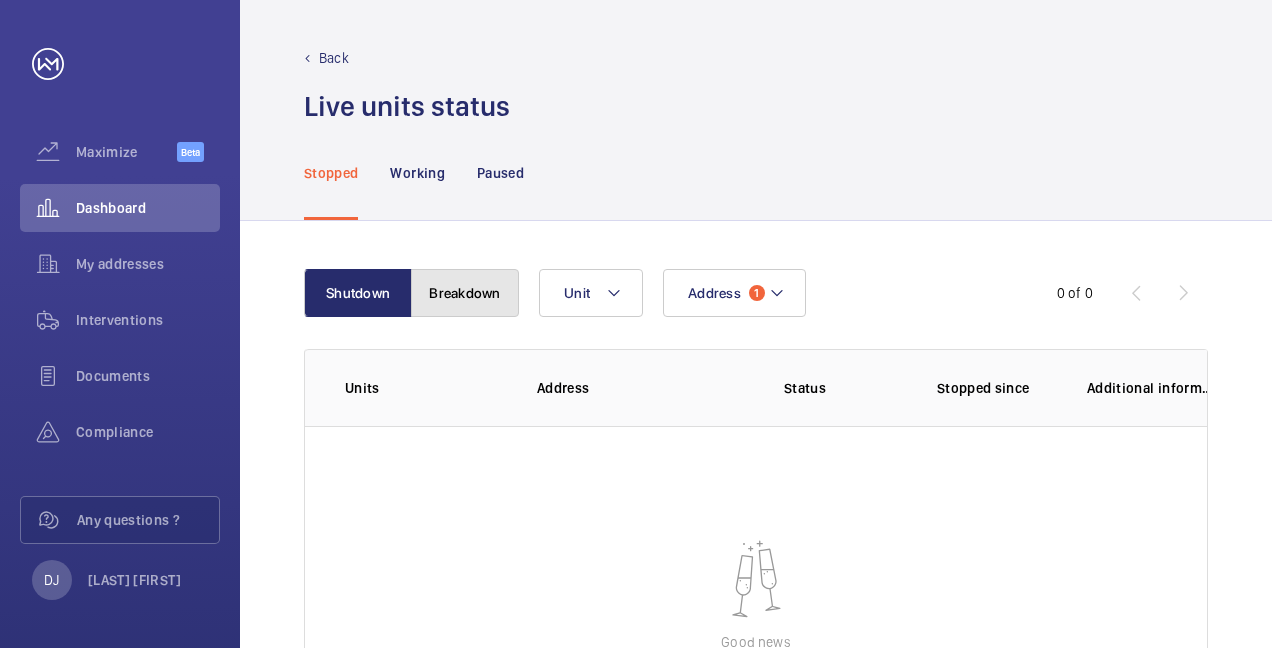 click on "Breakdown" 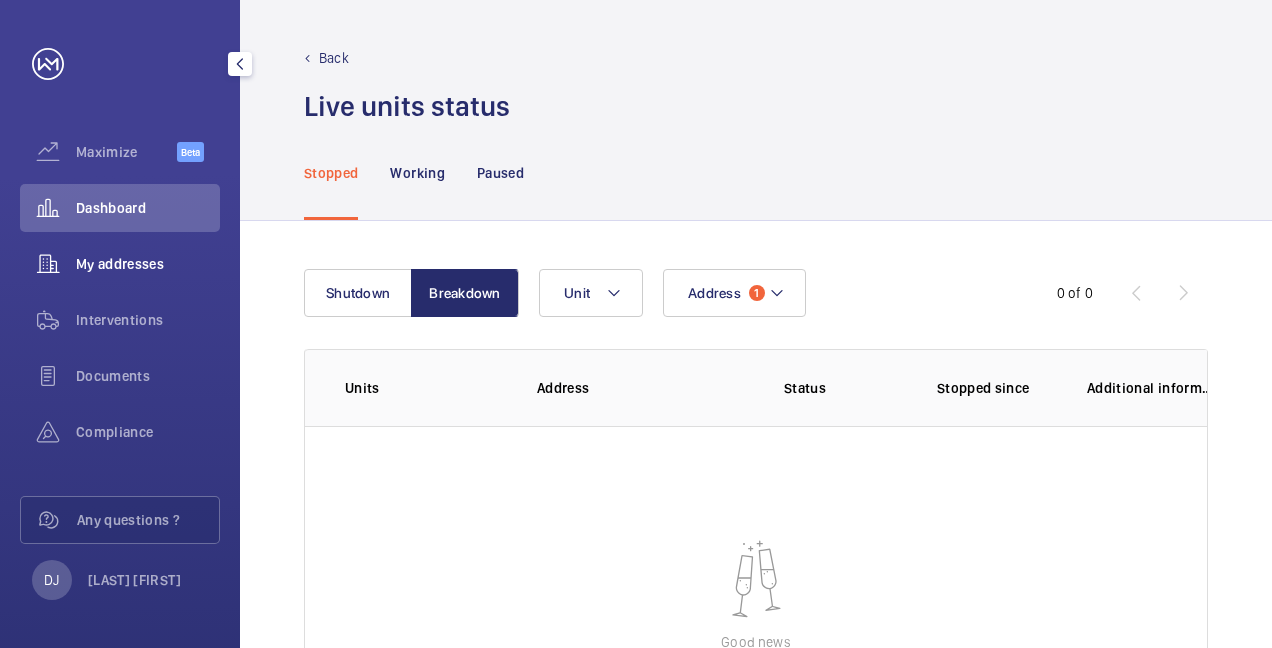 click on "My addresses" 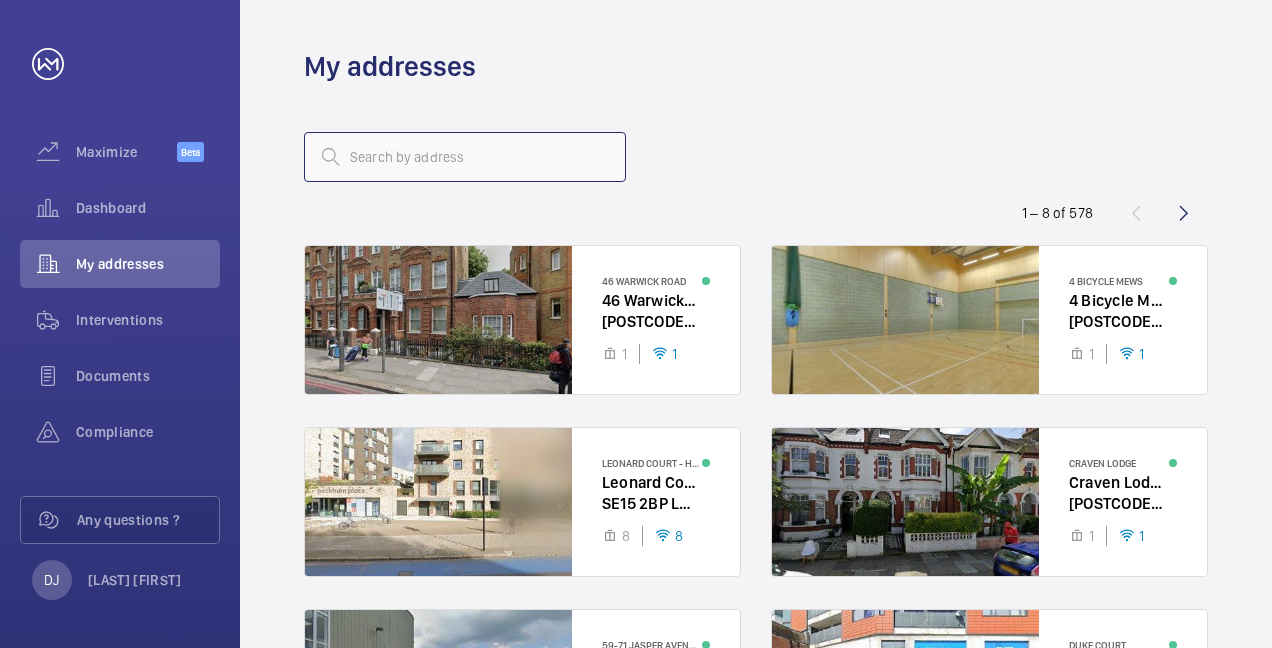 click 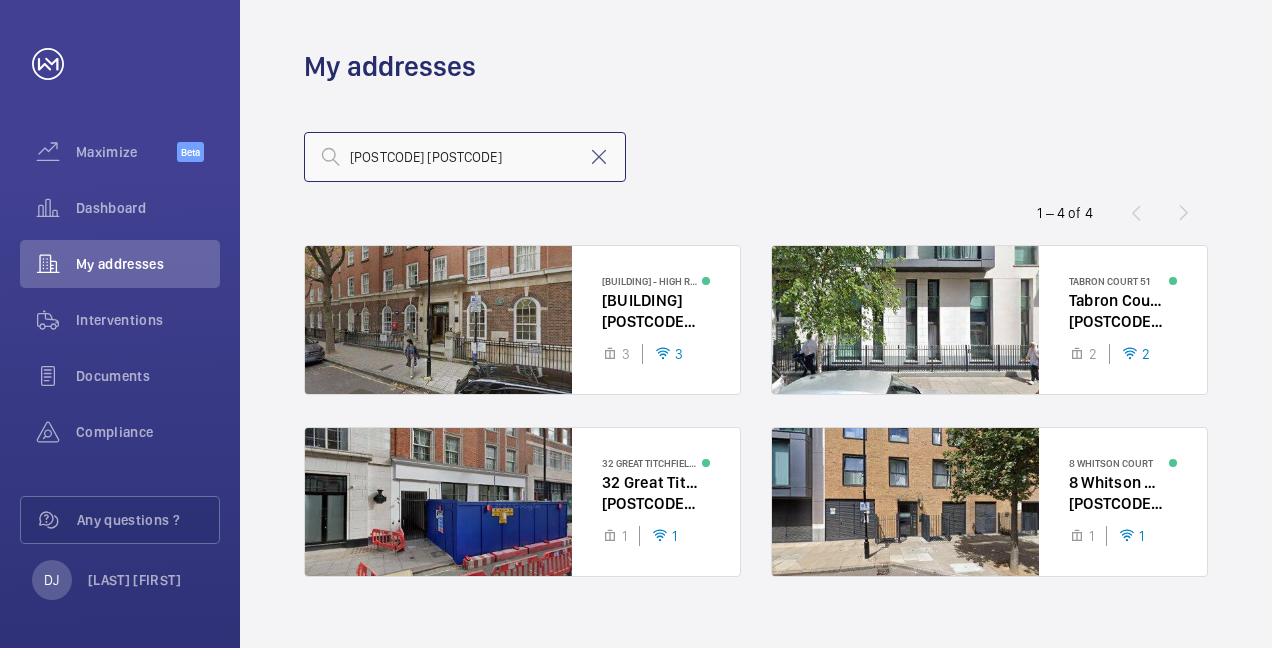 type on "[POSTCODE] [CITY]" 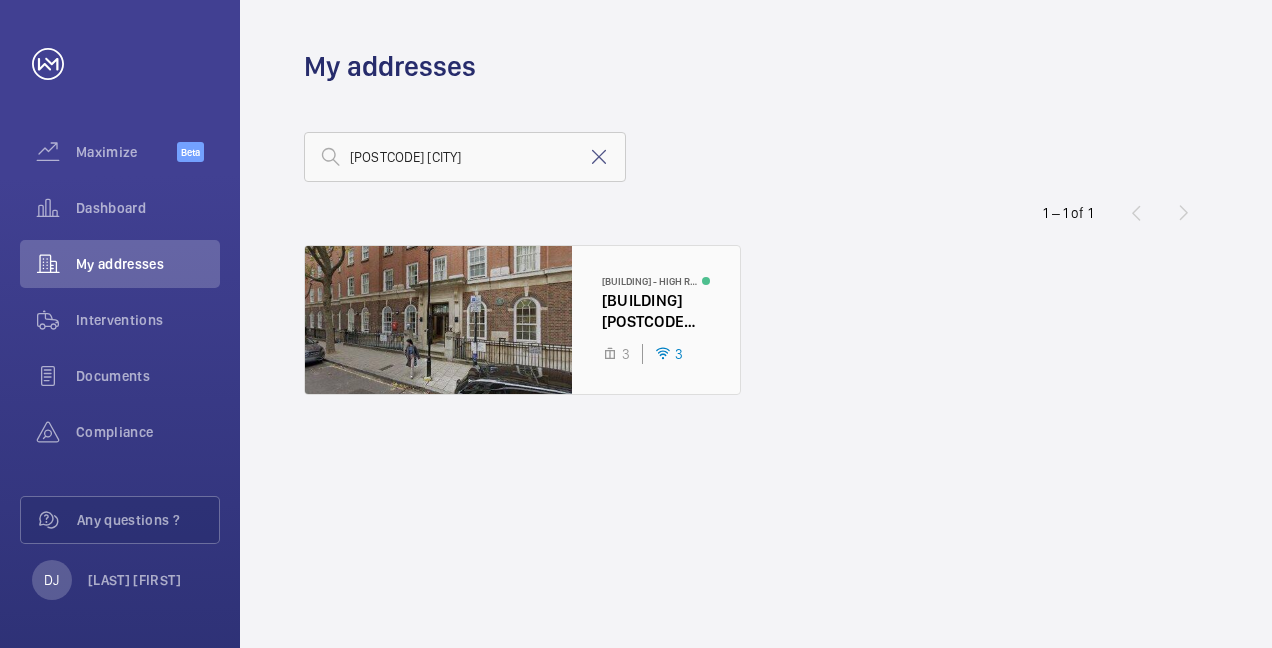 click 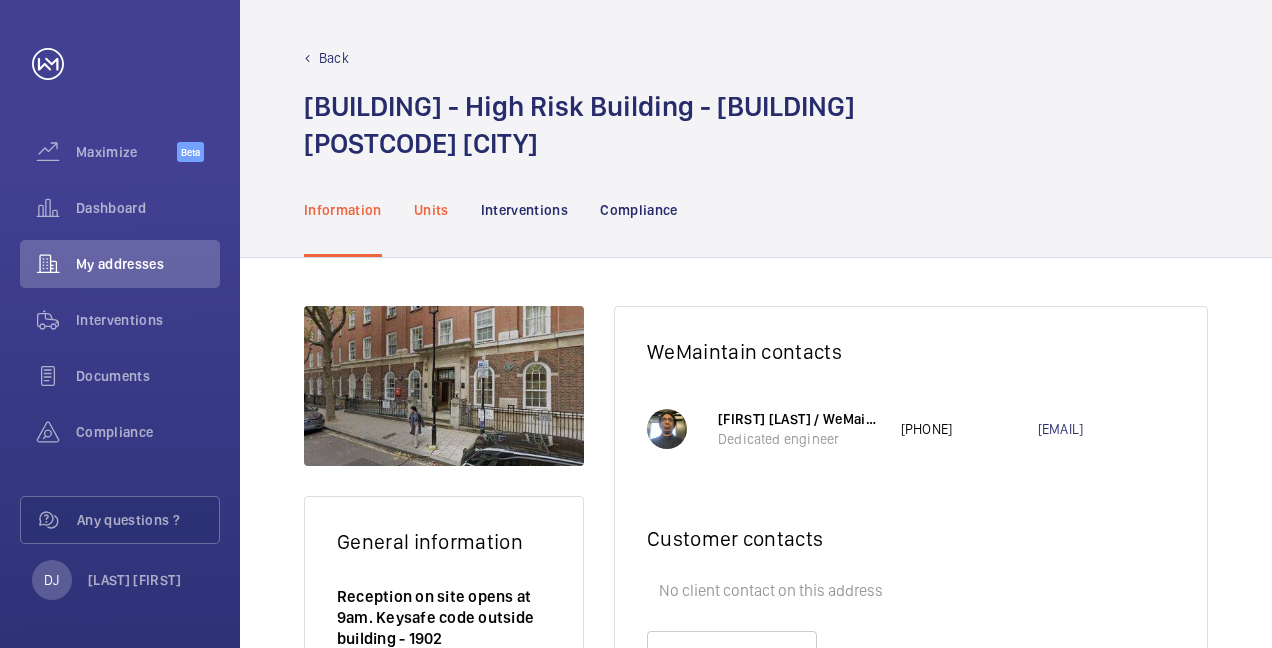click on "Units" 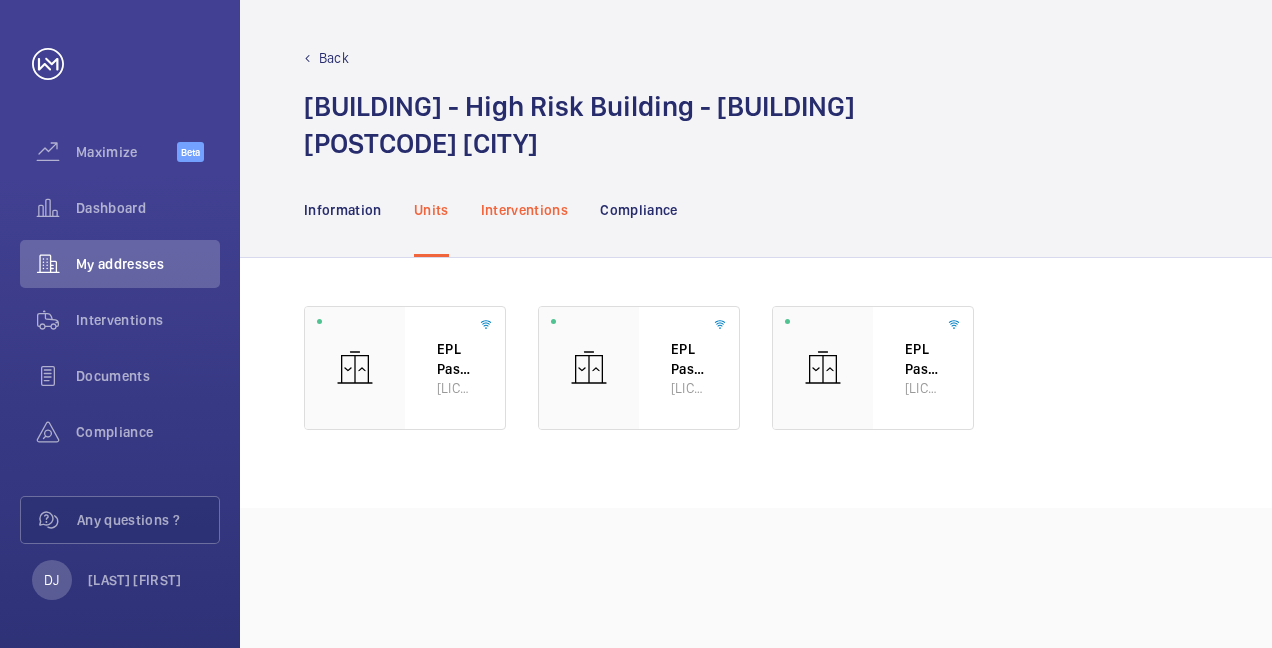 click on "Interventions" 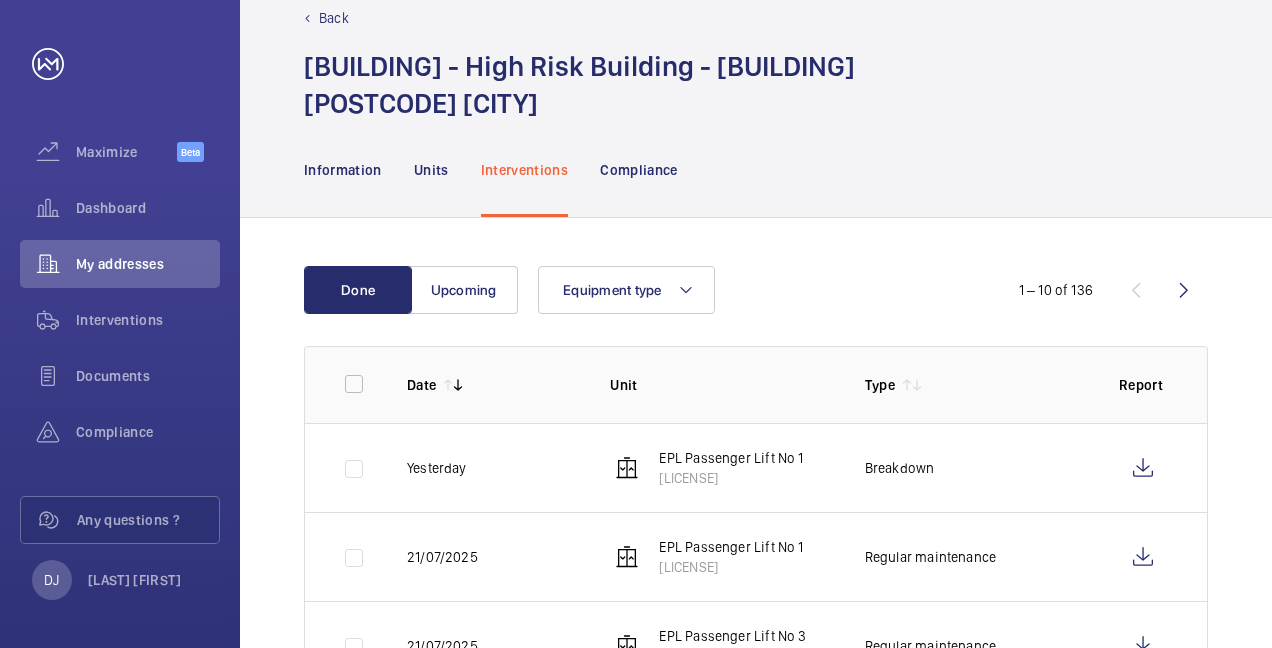scroll, scrollTop: 0, scrollLeft: 0, axis: both 